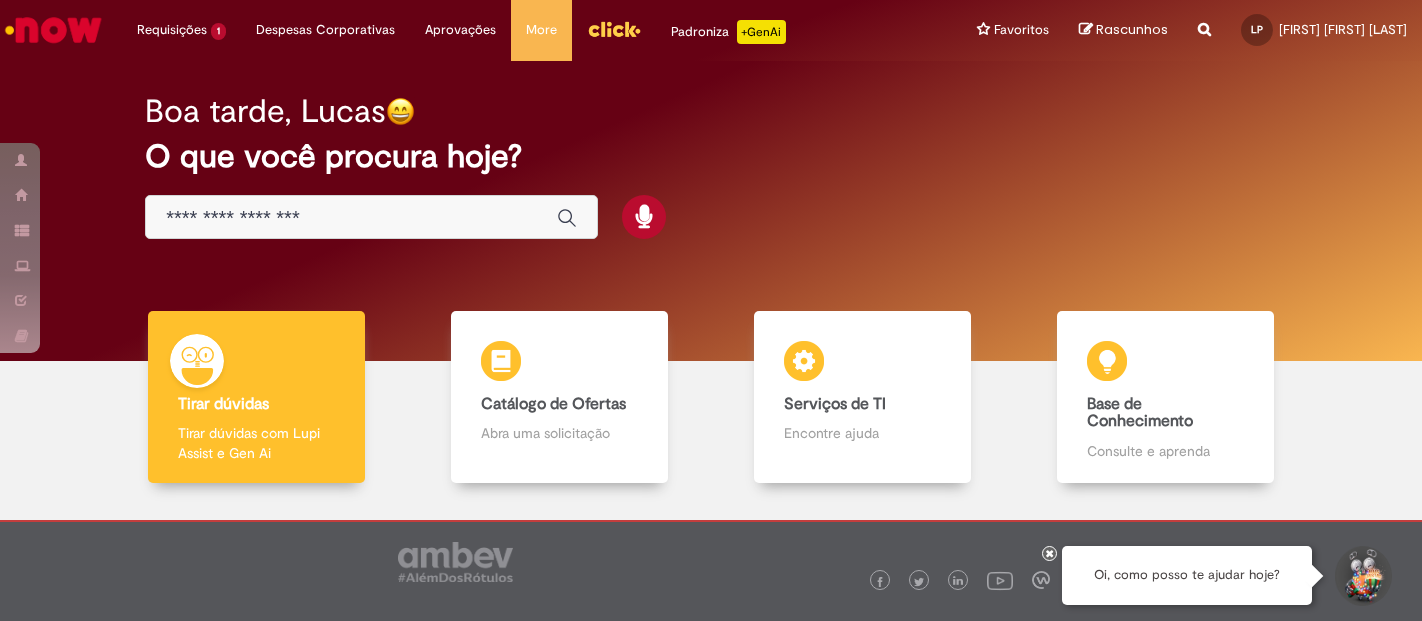 scroll, scrollTop: 0, scrollLeft: 0, axis: both 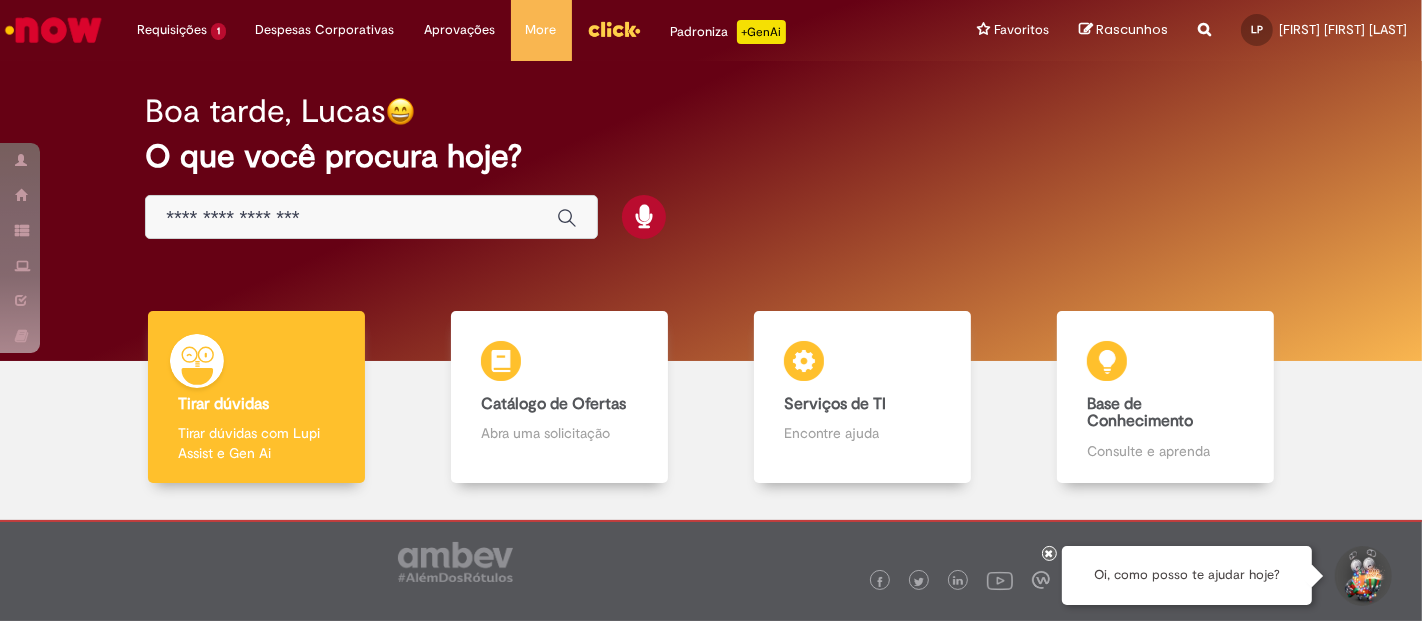 click at bounding box center [351, 218] 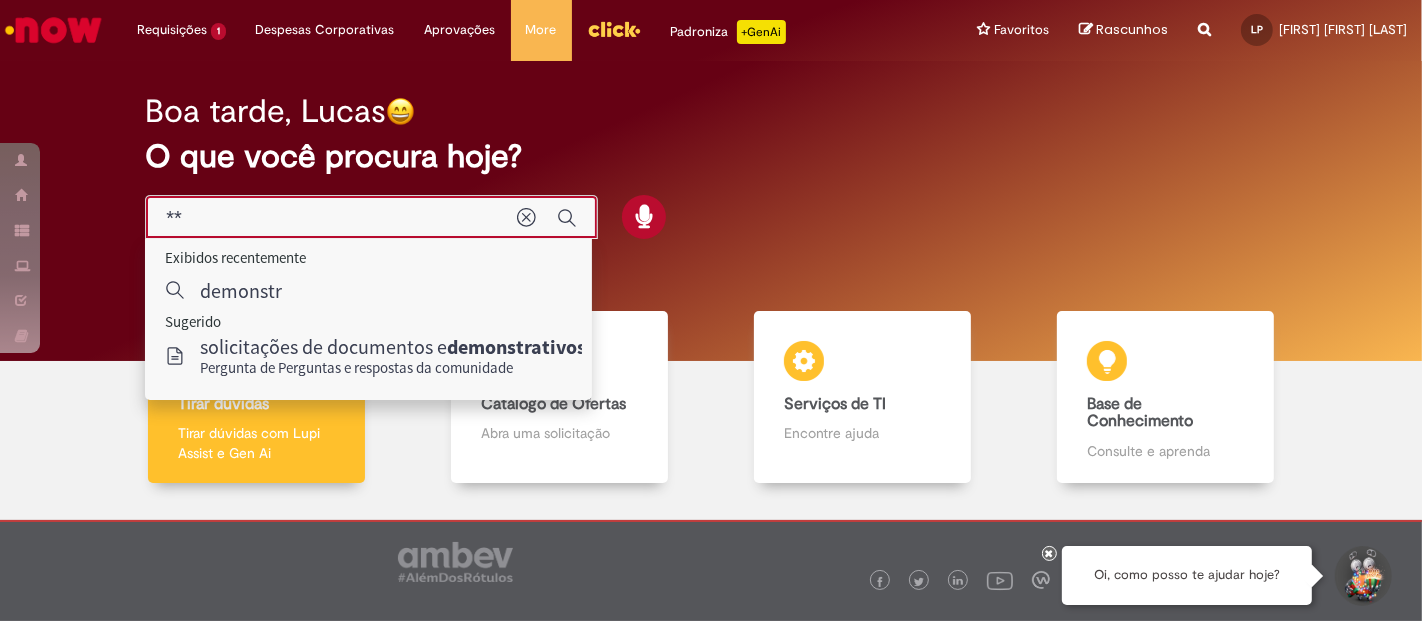 type on "*" 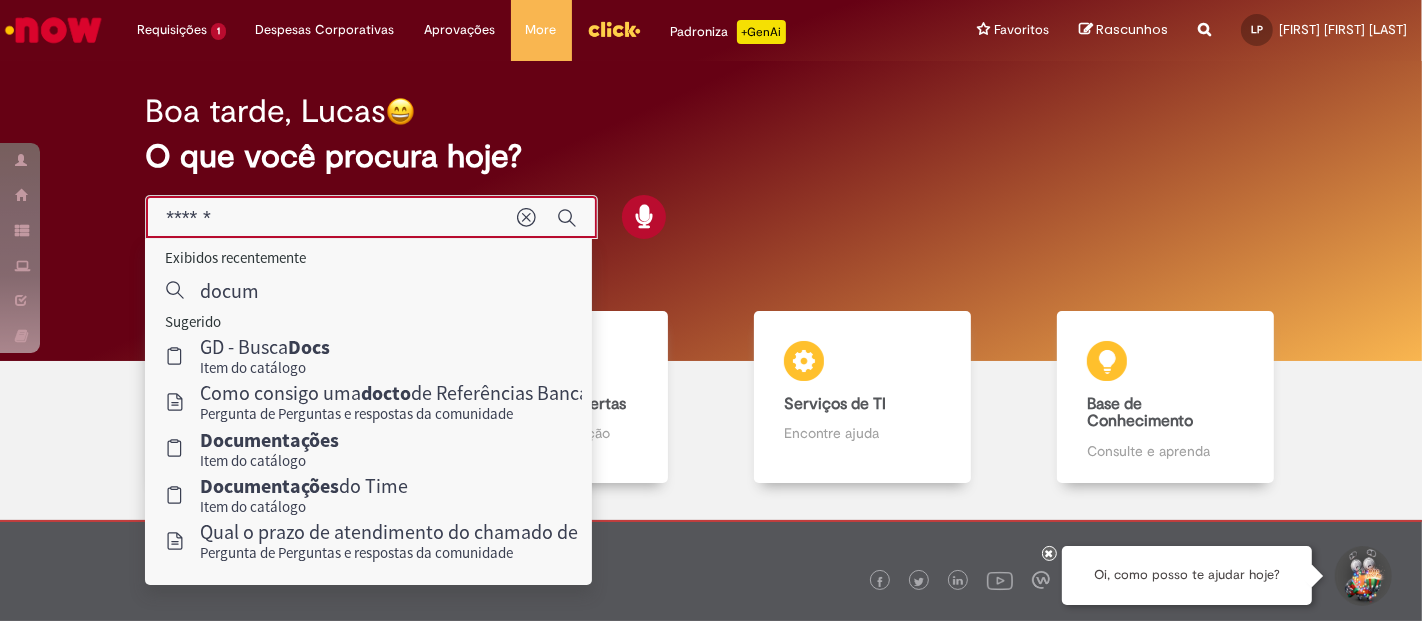 type on "*******" 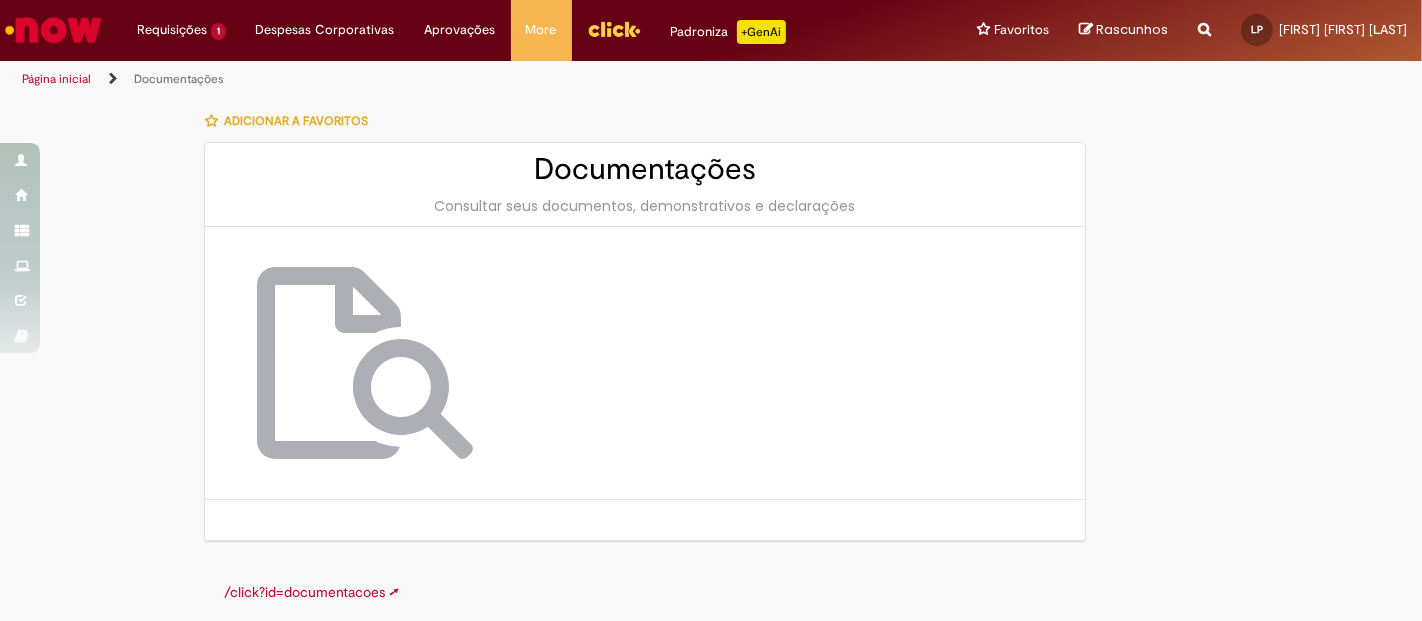 scroll, scrollTop: 0, scrollLeft: 0, axis: both 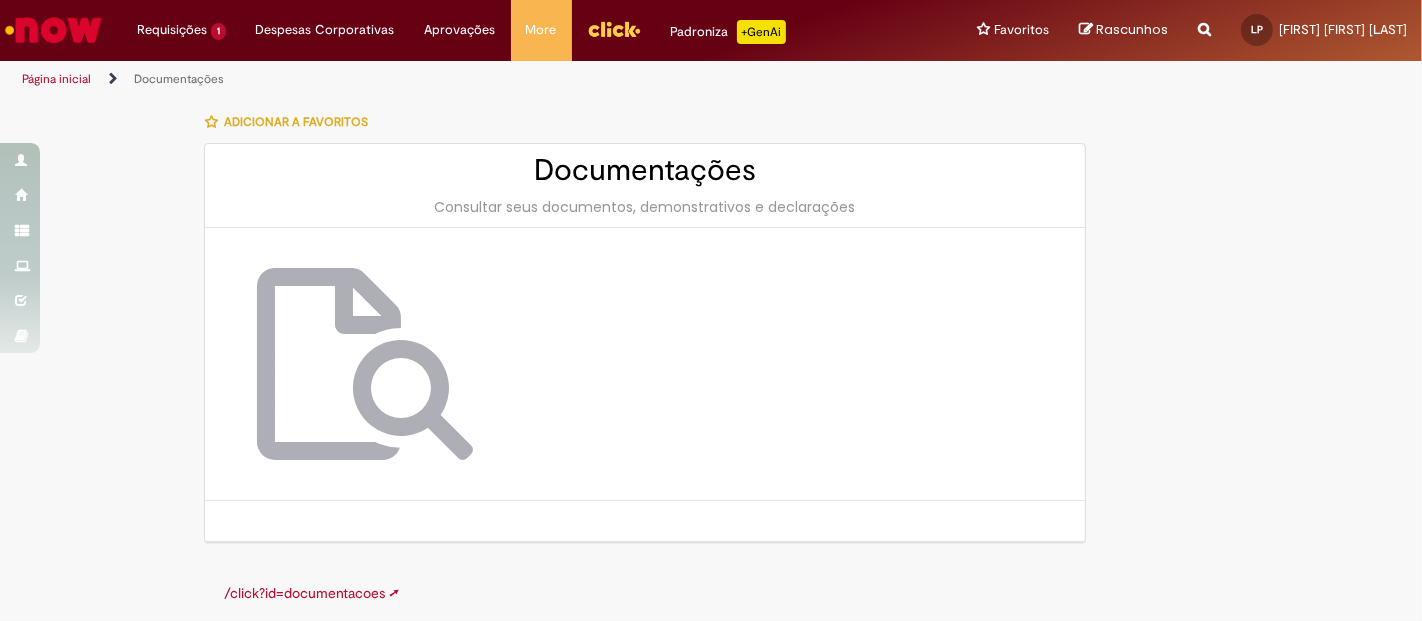 click on "Página inicial" at bounding box center (56, 79) 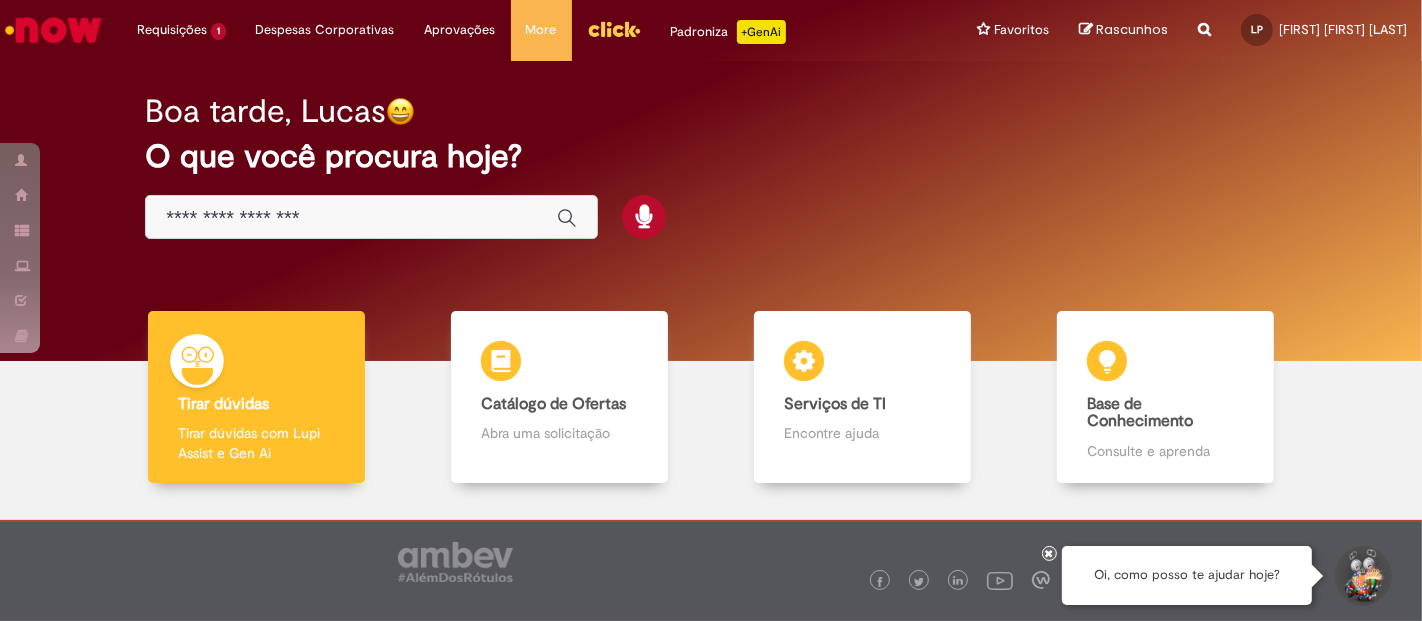 click at bounding box center [351, 218] 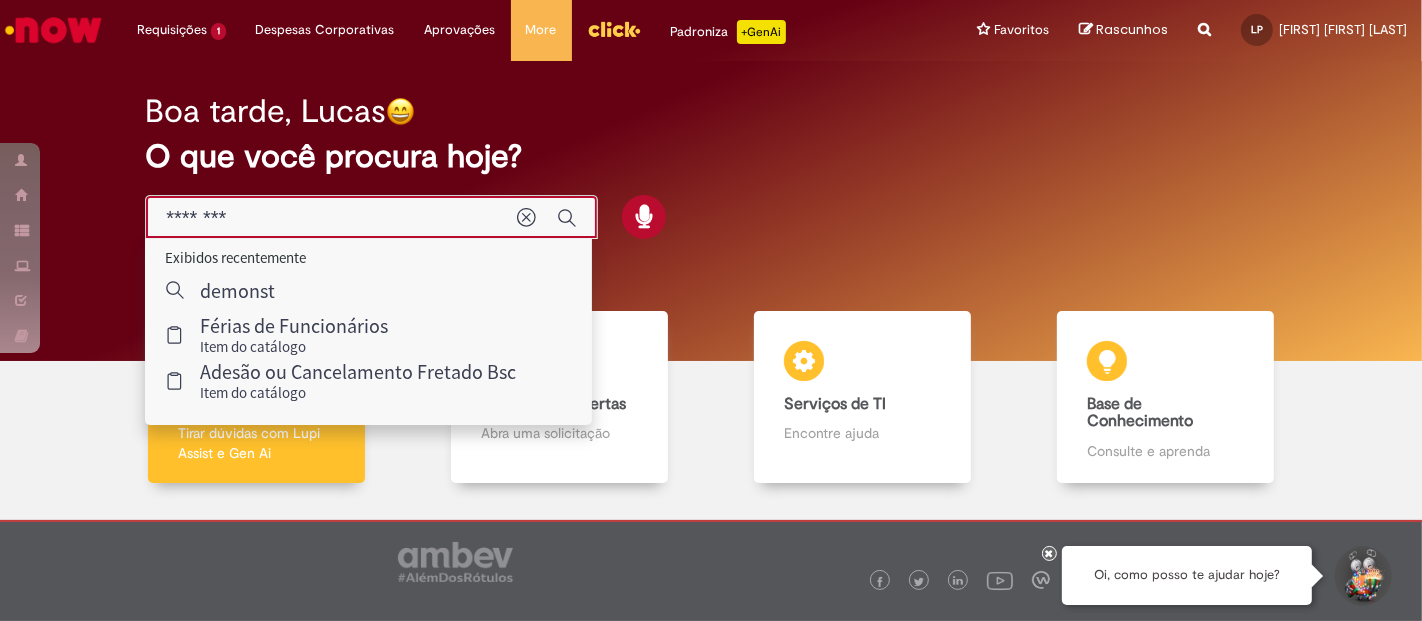 type on "*********" 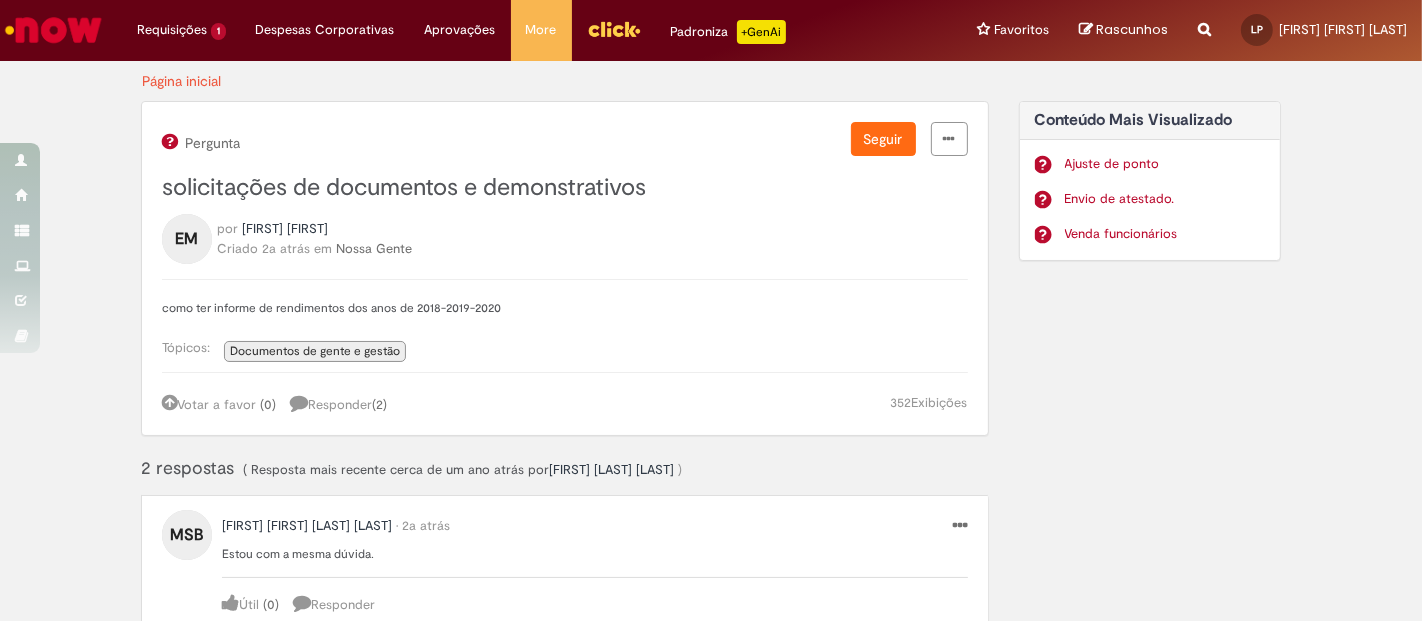 click on "Rascunhos" at bounding box center [1132, 29] 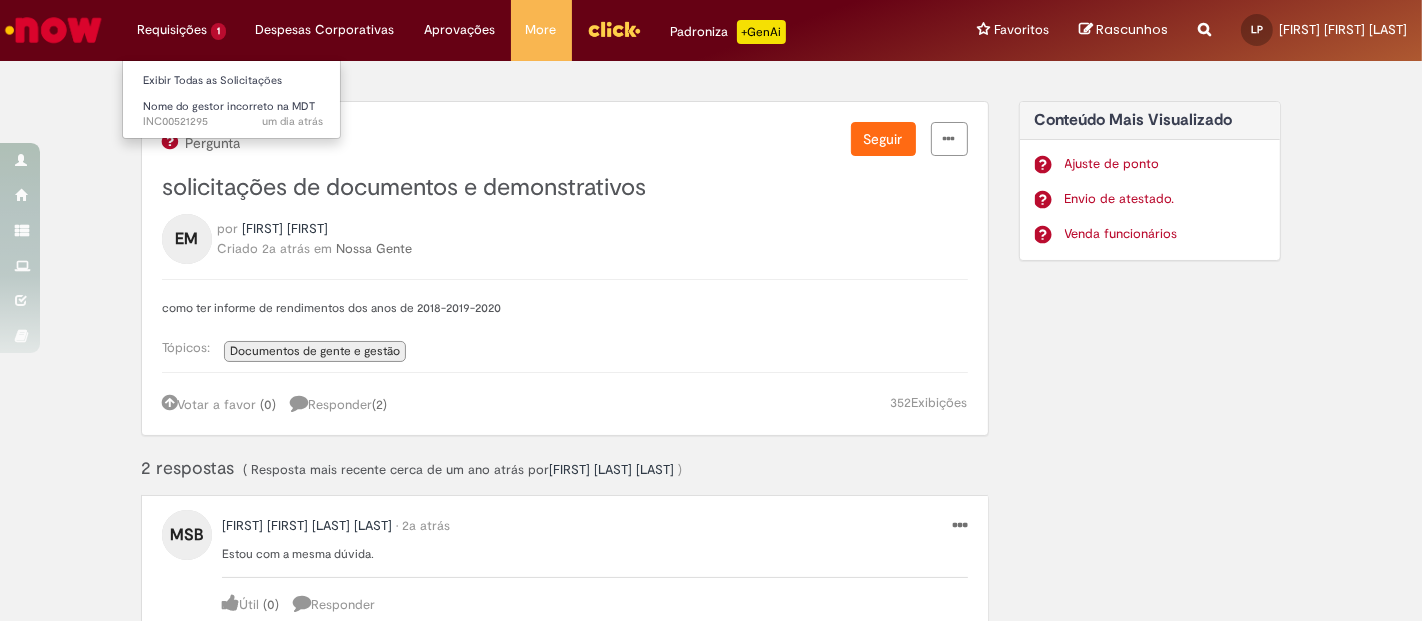 click on "Requisições   1
Exibir Todas as Solicitações
Nome do gestor incorreto na MDT
um dia atrás um dia atrás  INC00521295" at bounding box center [181, 30] 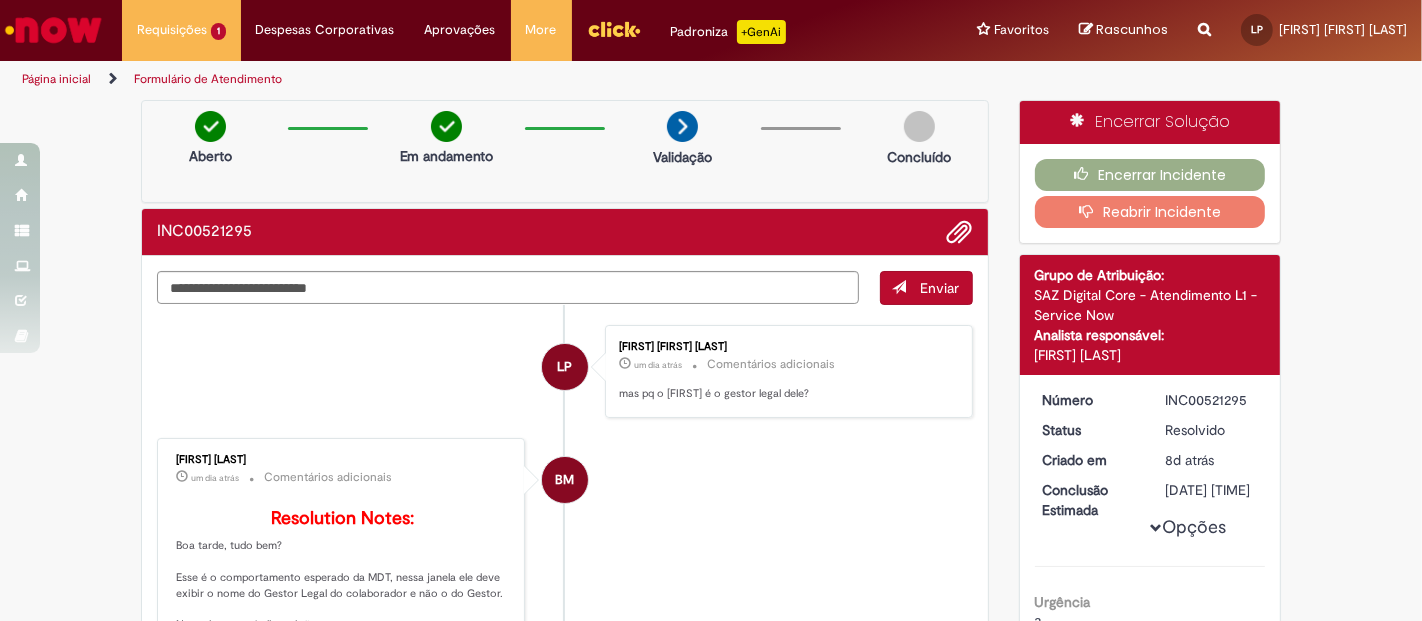 click at bounding box center (53, 30) 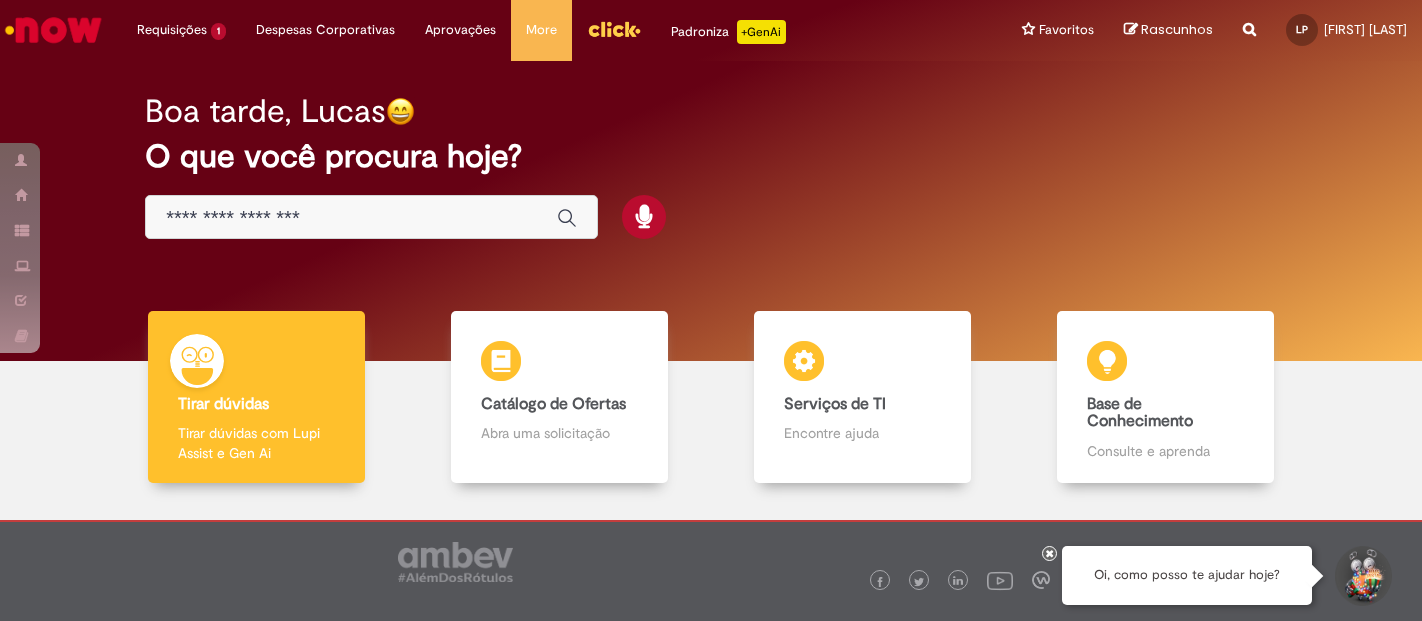 scroll, scrollTop: 0, scrollLeft: 0, axis: both 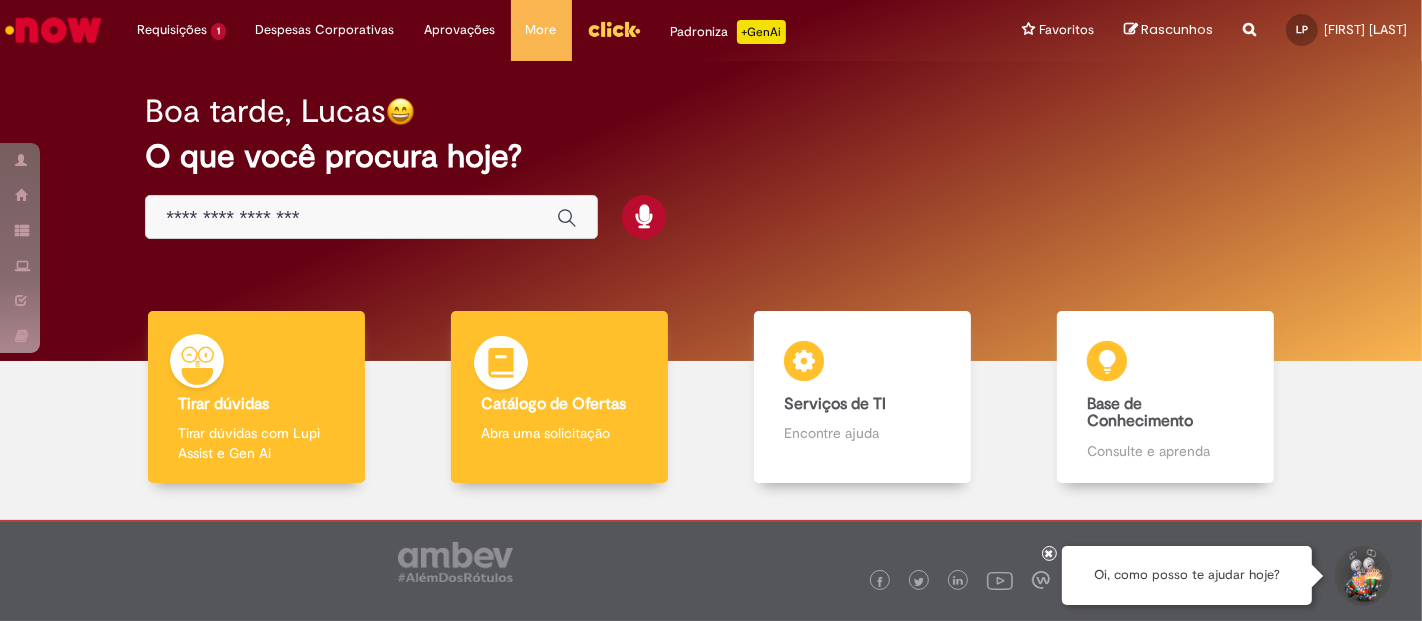 click on "Catálogo de Ofertas
Catálogo de Ofertas
Abra uma solicitação" at bounding box center (559, 397) 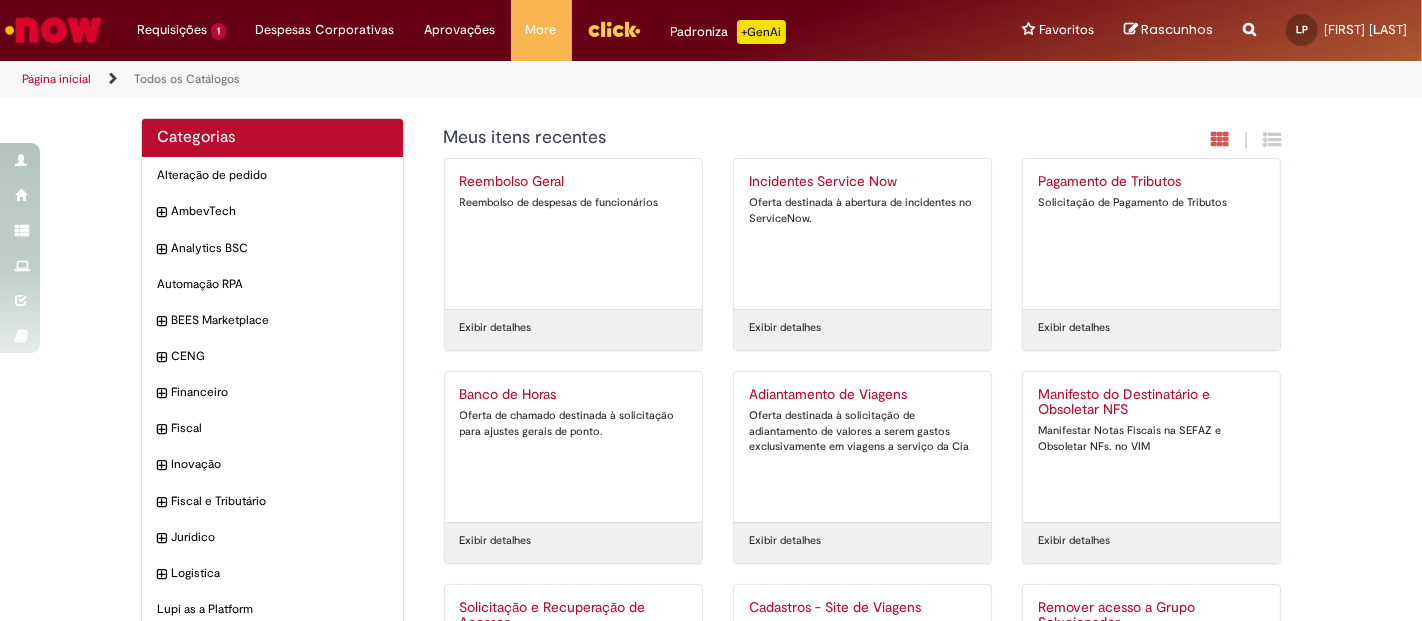 click at bounding box center (1249, 18) 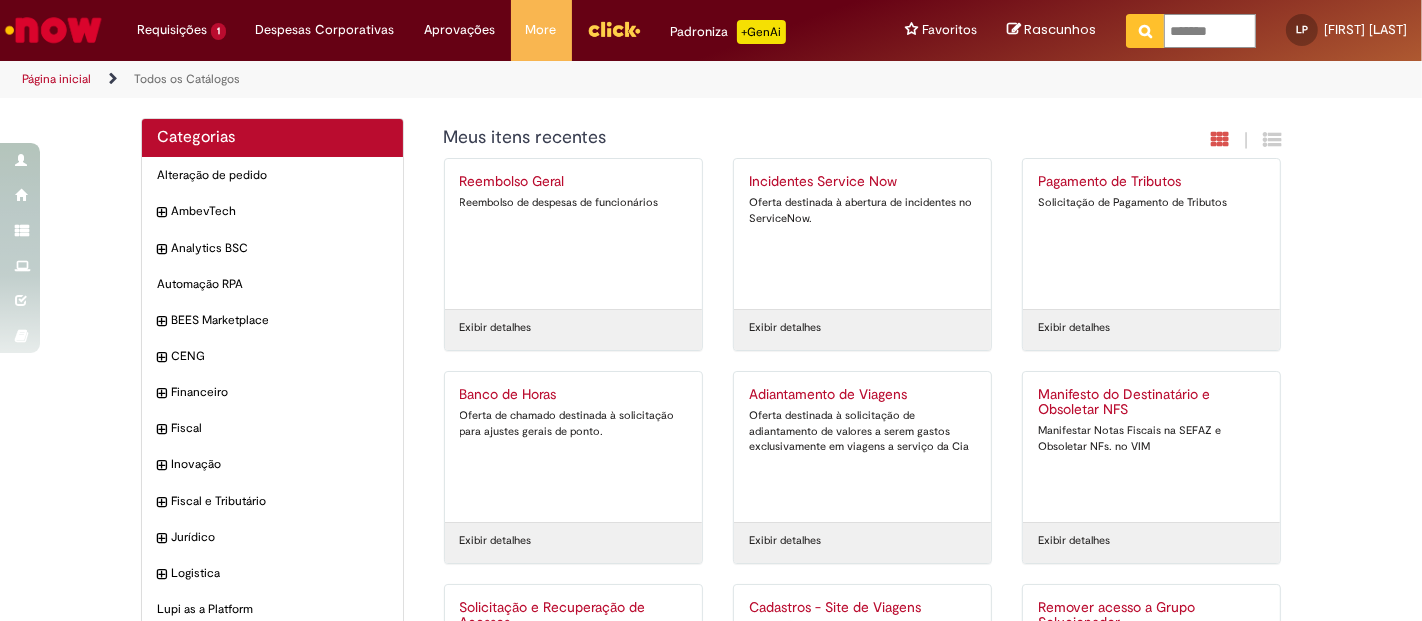 type on "********" 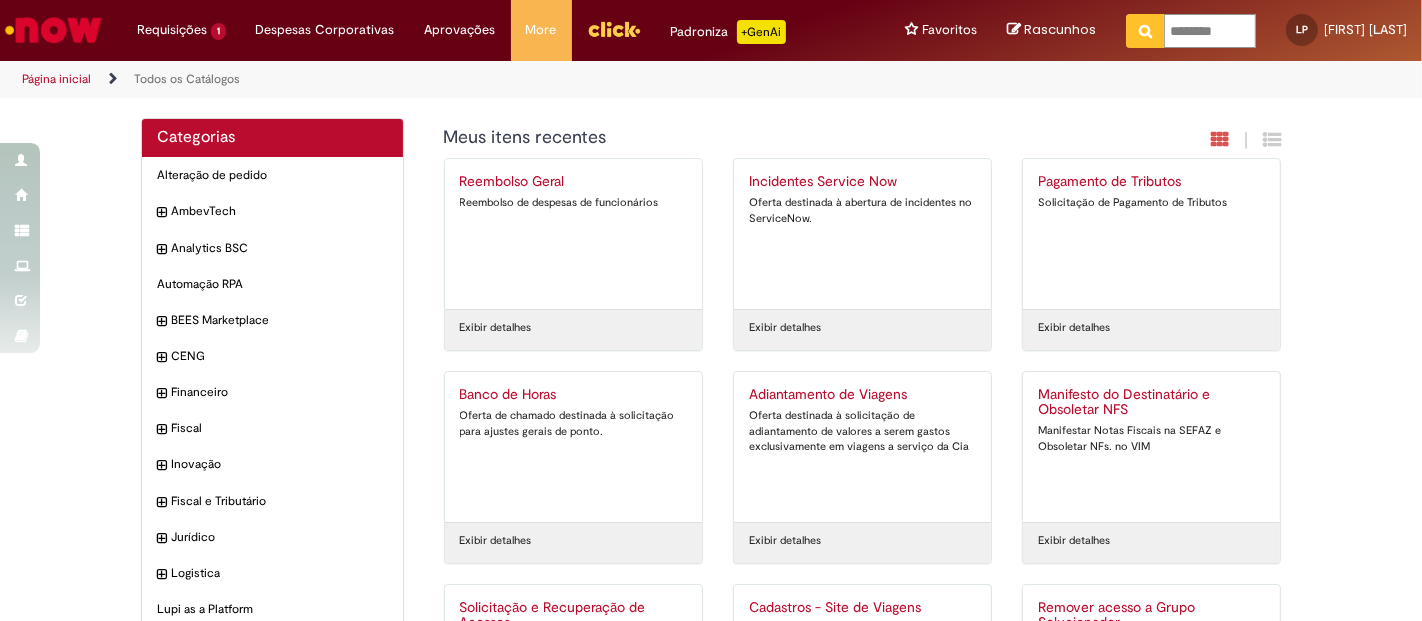 click at bounding box center (1145, 31) 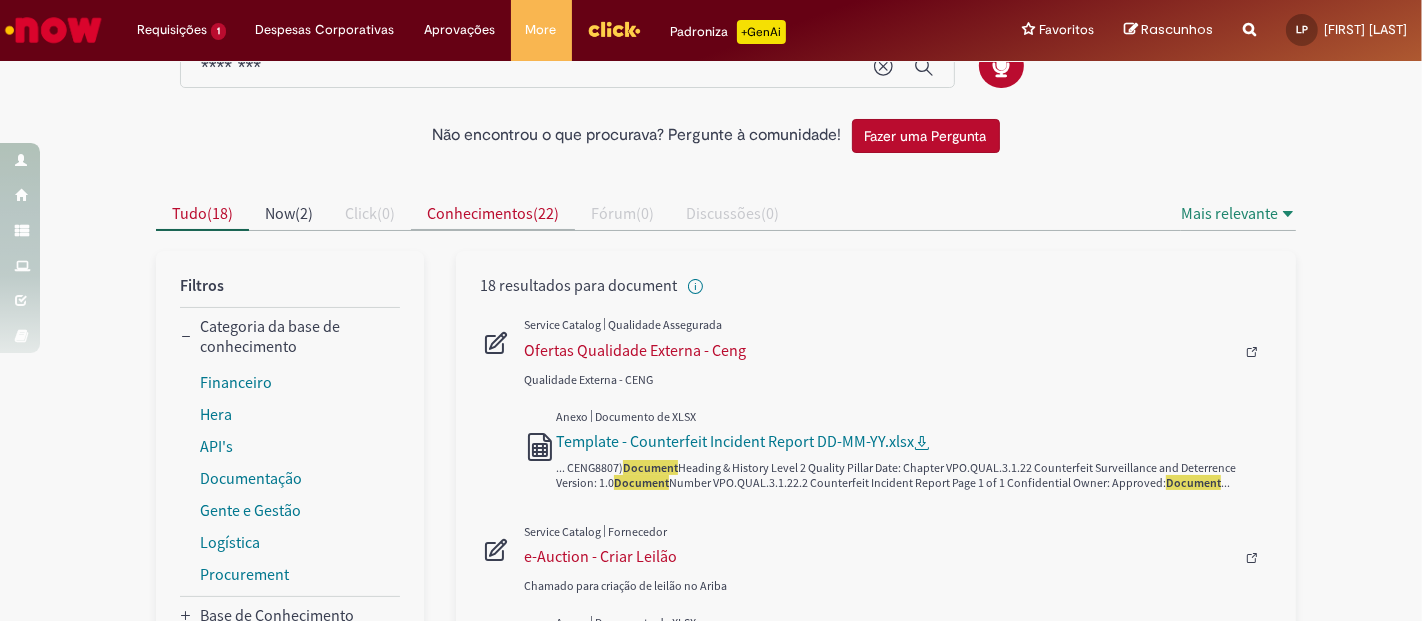 scroll, scrollTop: 0, scrollLeft: 0, axis: both 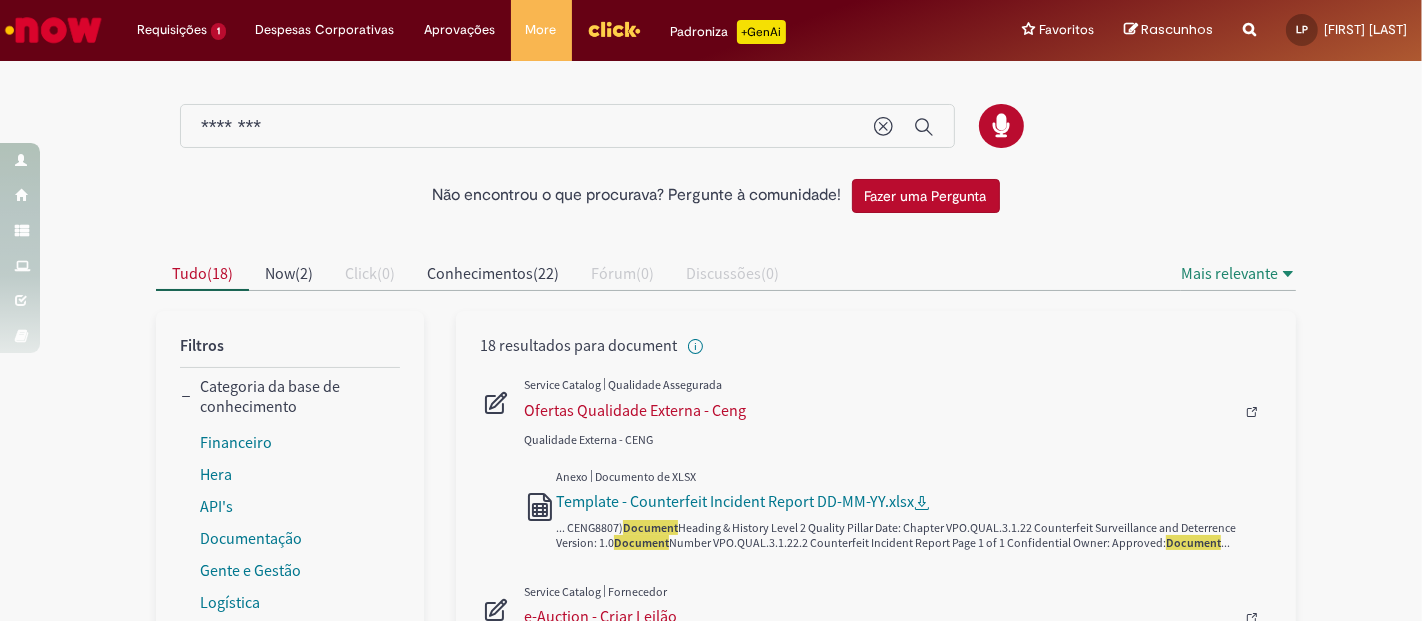 click on "********" at bounding box center [527, 127] 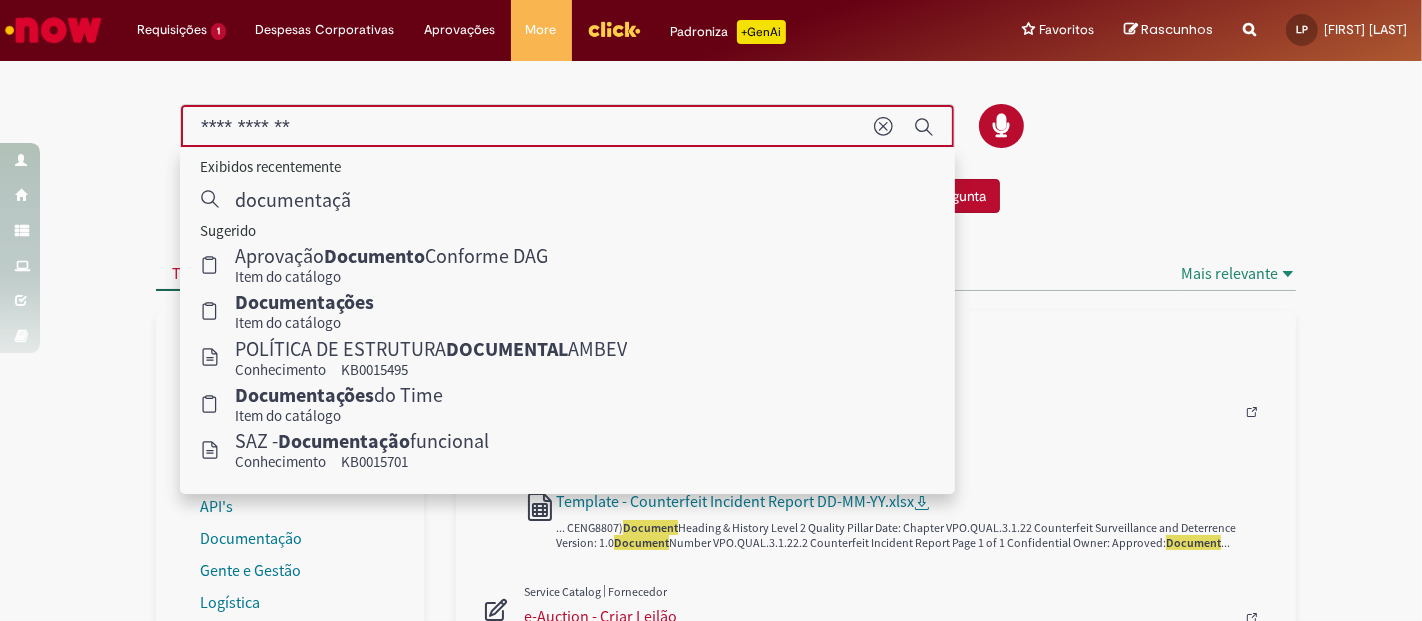 type on "**********" 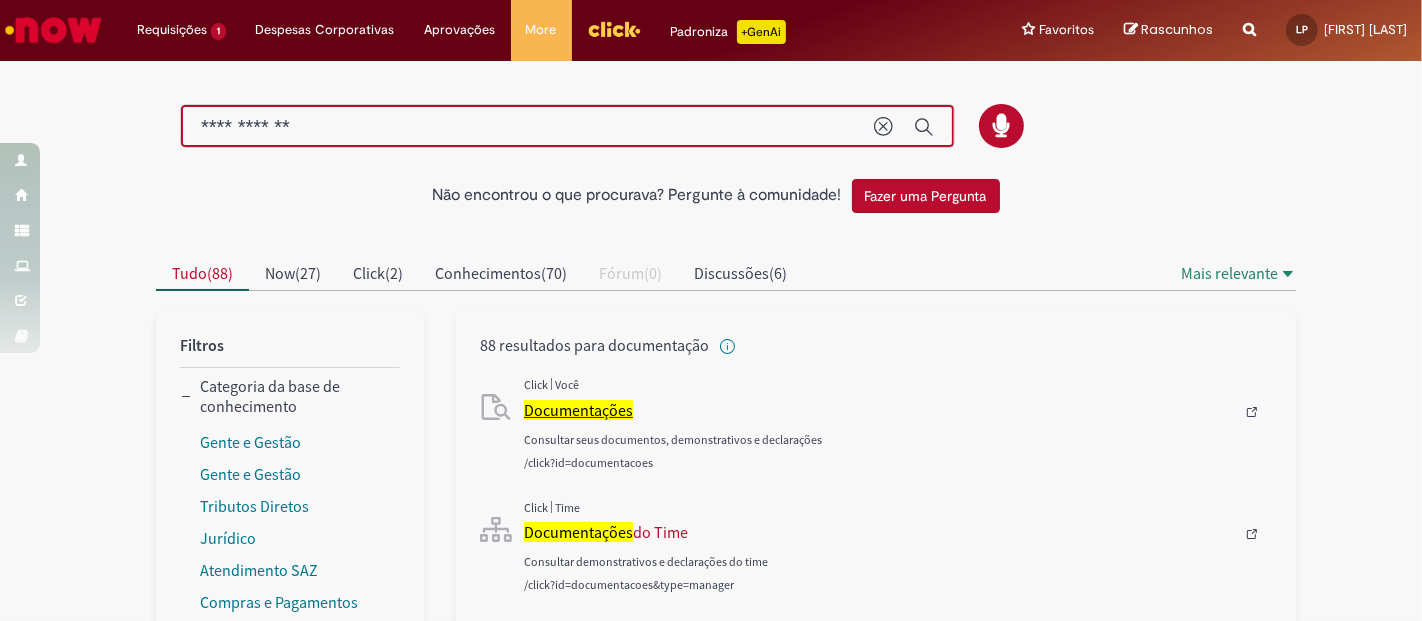 click on "Documentações" at bounding box center (578, 410) 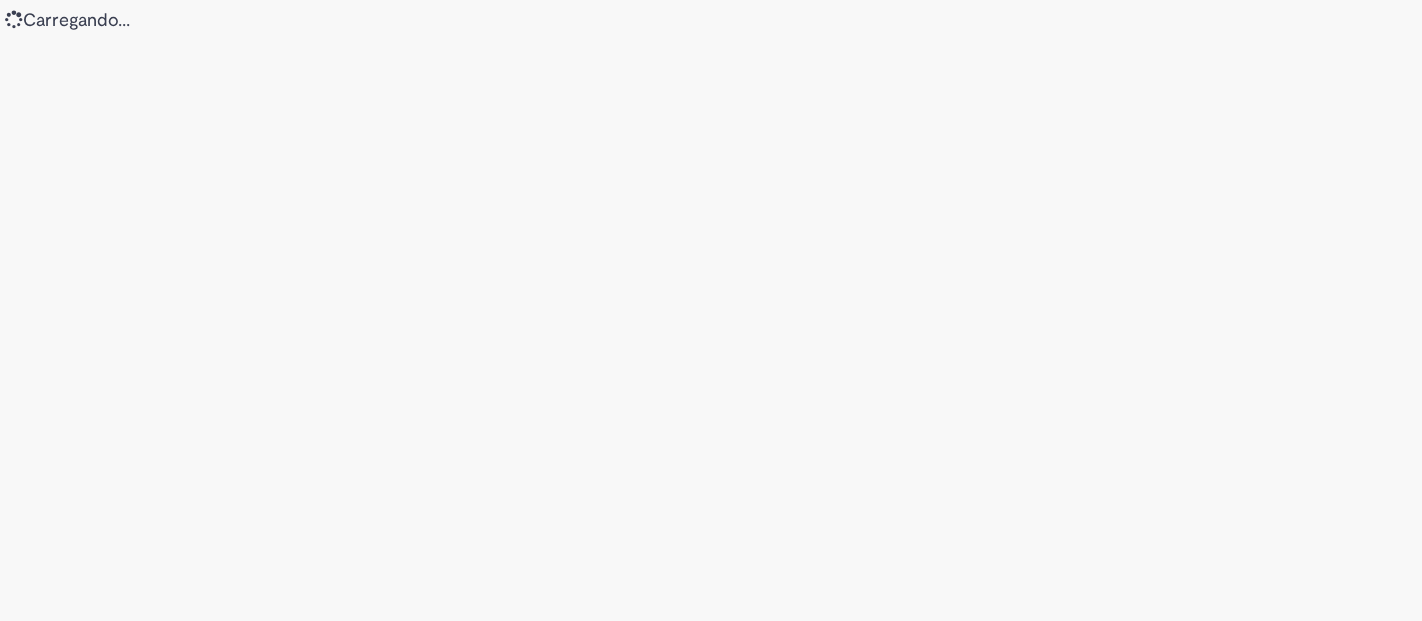 scroll, scrollTop: 0, scrollLeft: 0, axis: both 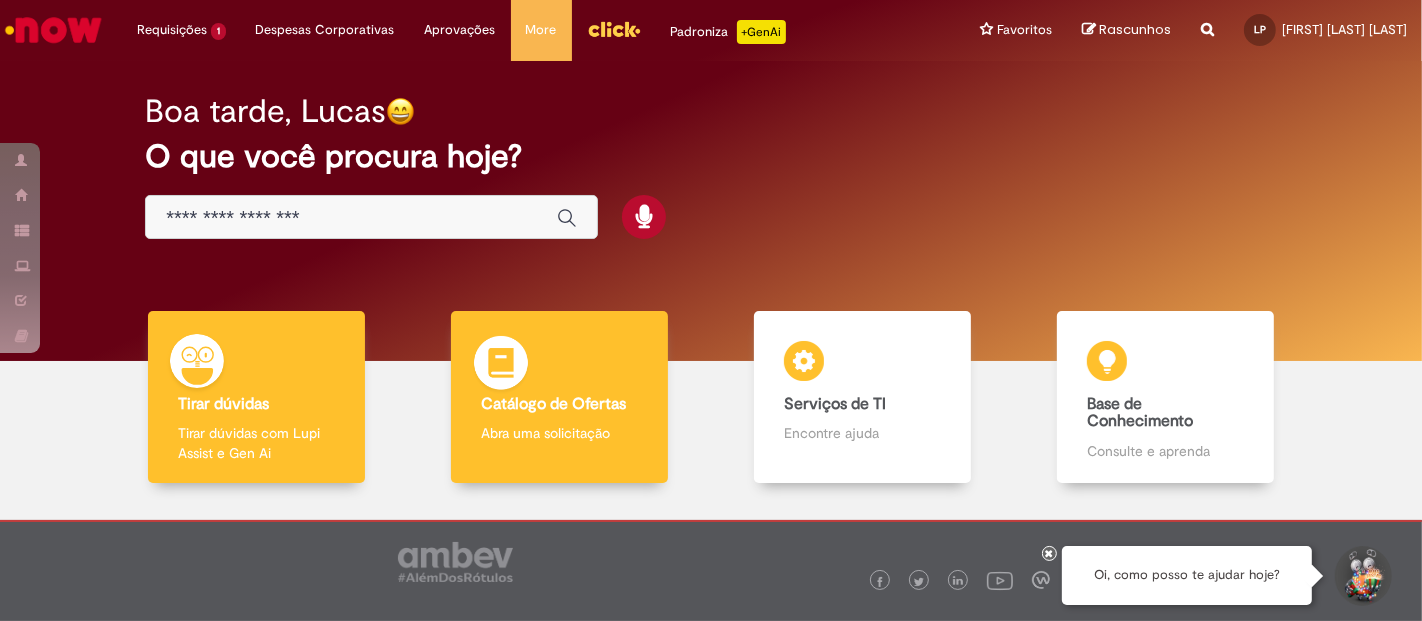 click on "Catálogo de Ofertas" at bounding box center (553, 404) 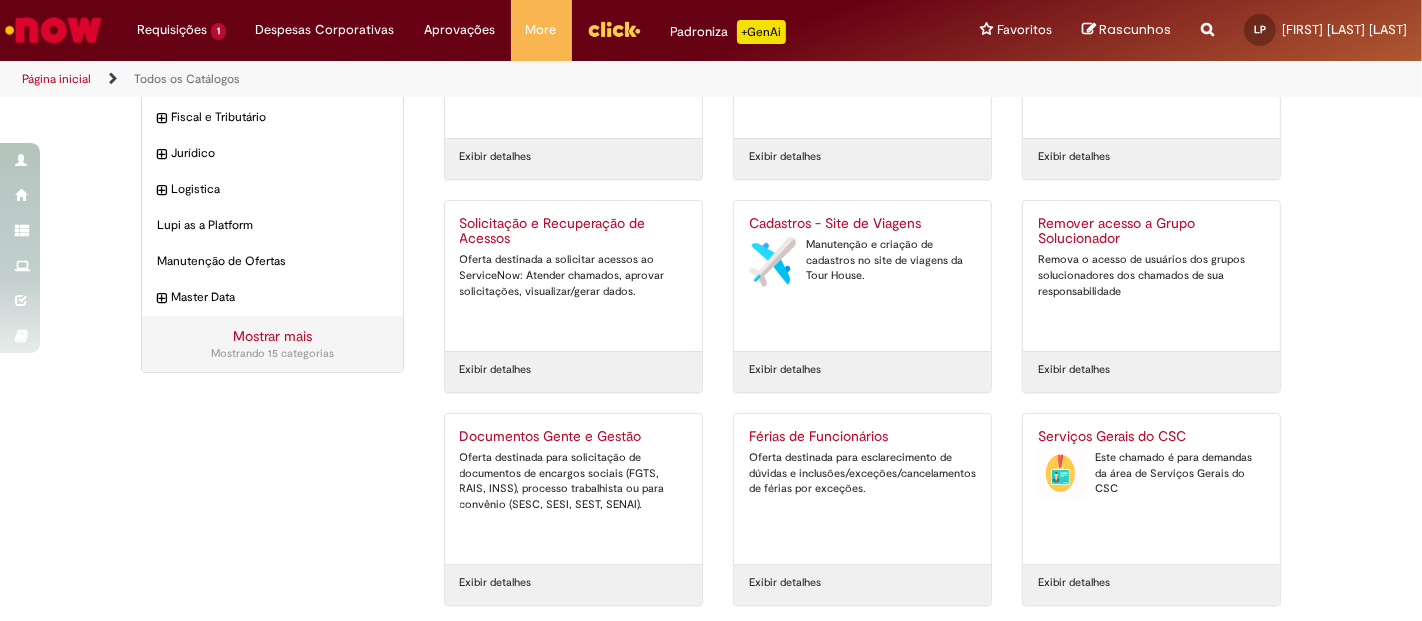 scroll, scrollTop: 385, scrollLeft: 0, axis: vertical 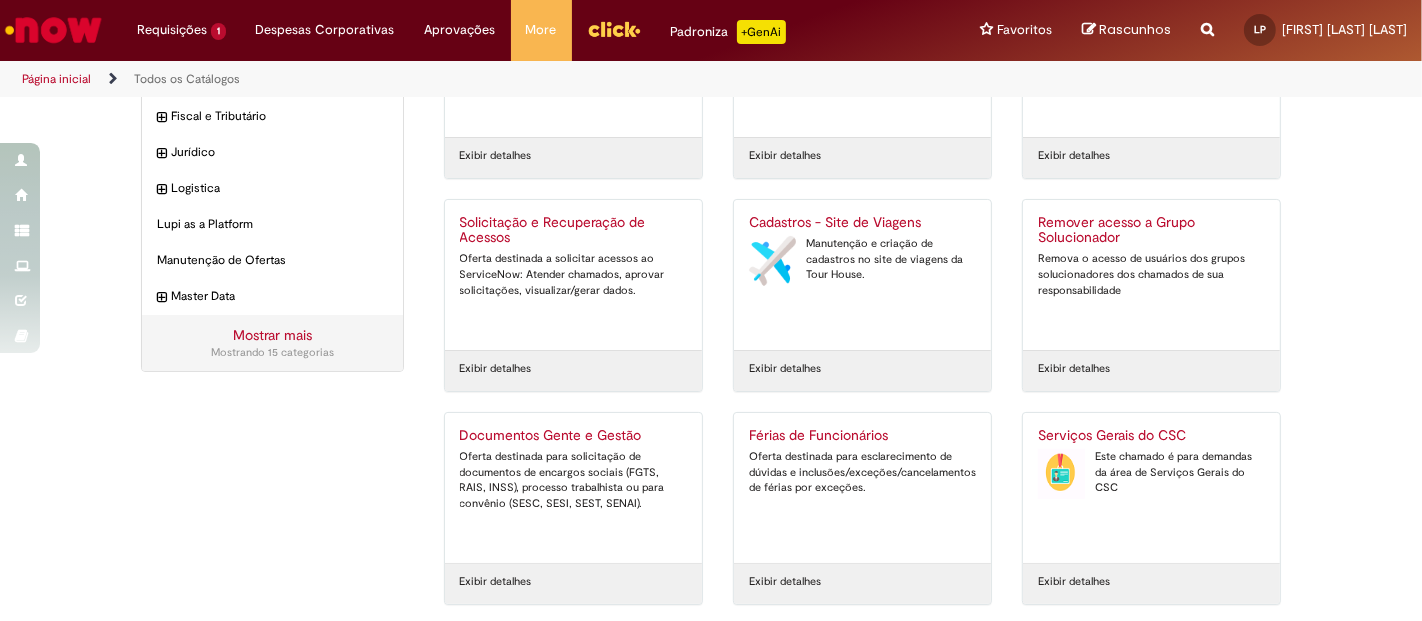 click on "Oferta destinada para solicitação de documentos de encargos sociais (FGTS, RAIS, INSS), processo trabalhista ou para convênio (SESC, SESI, SEST, SENAI)." at bounding box center [573, 480] 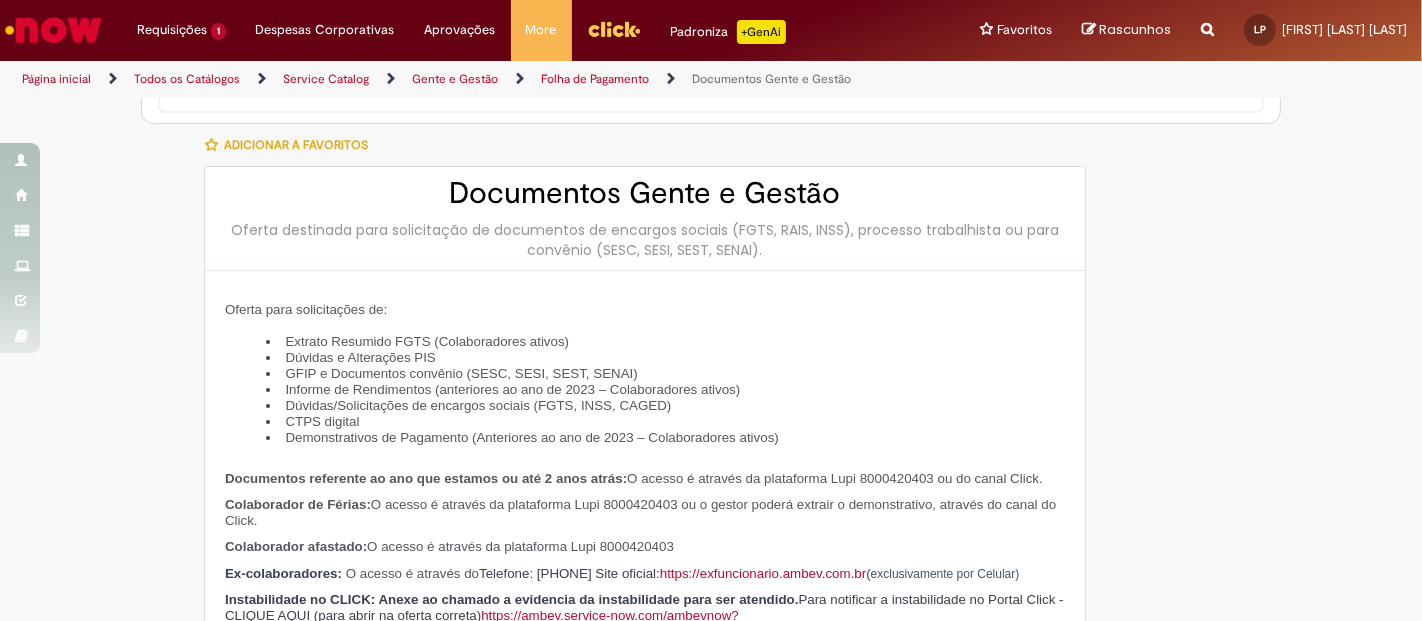 scroll, scrollTop: 0, scrollLeft: 0, axis: both 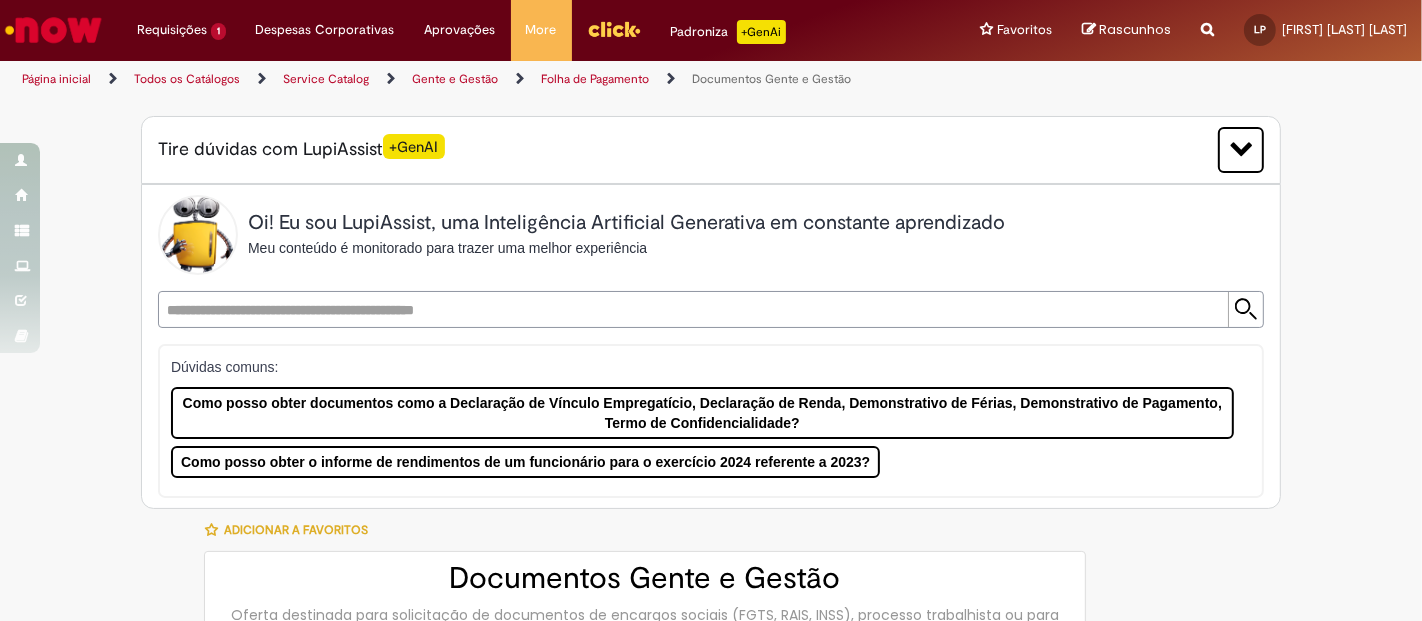 type on "********" 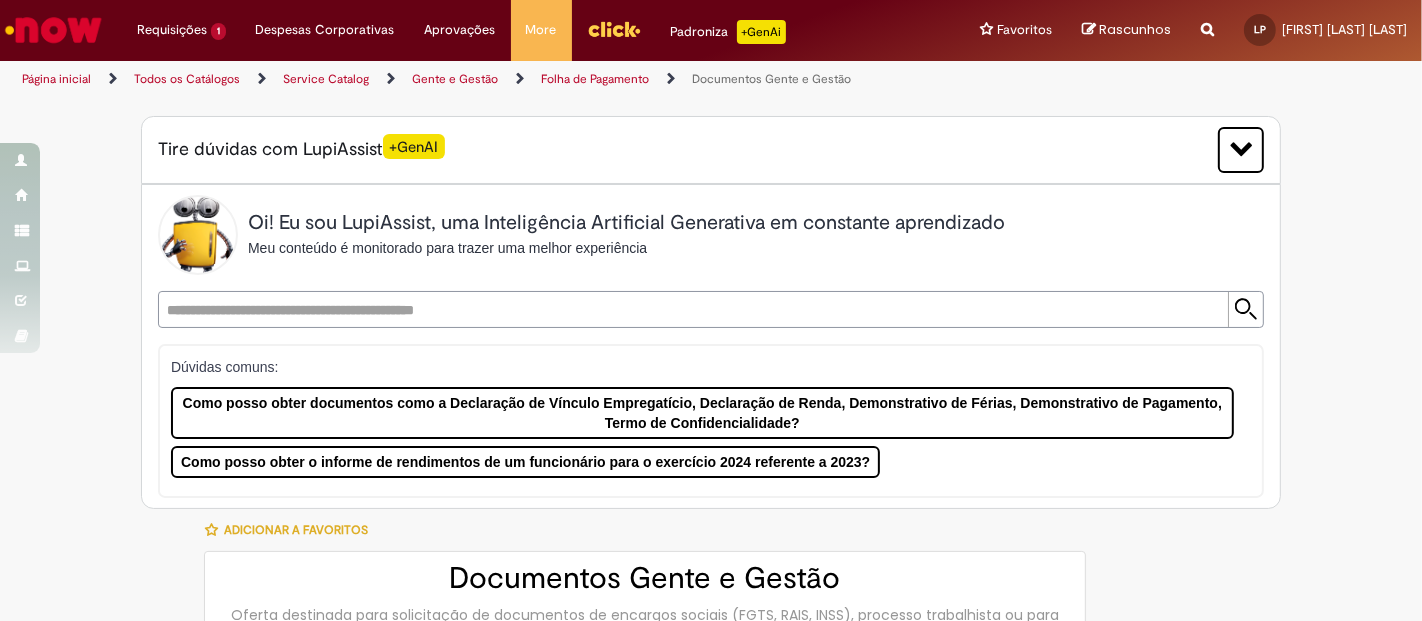 type on "**********" 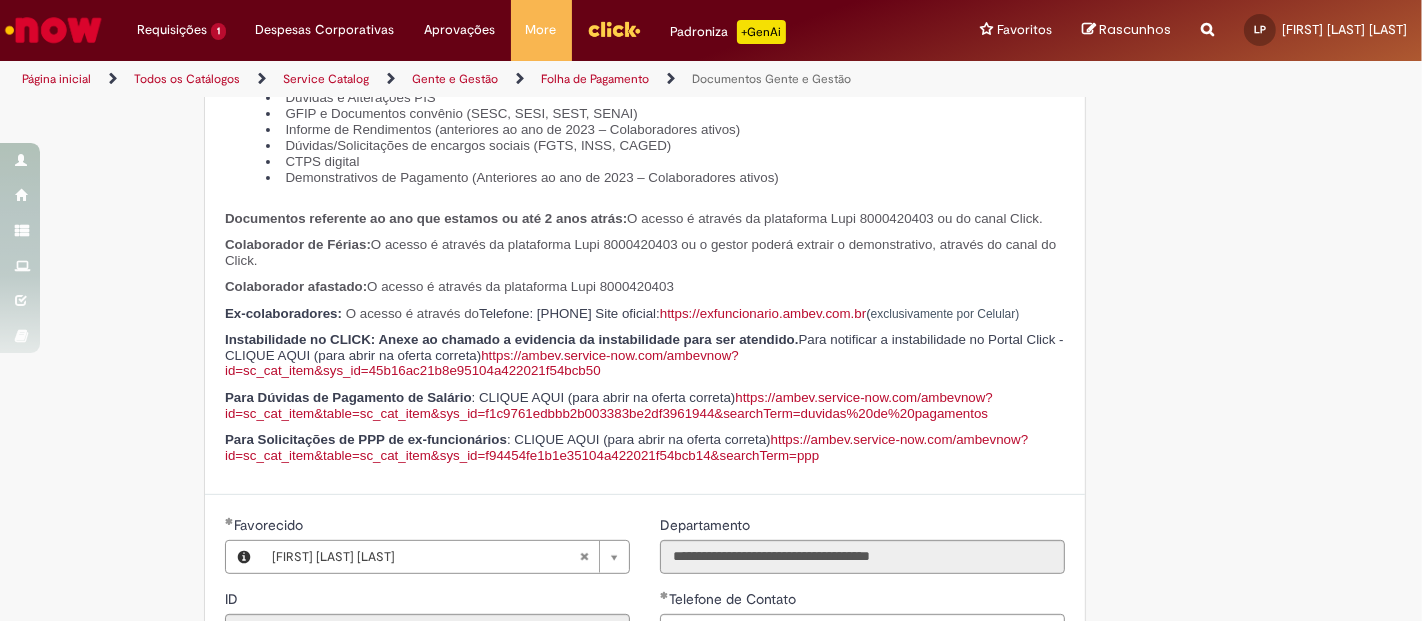 scroll, scrollTop: 666, scrollLeft: 0, axis: vertical 